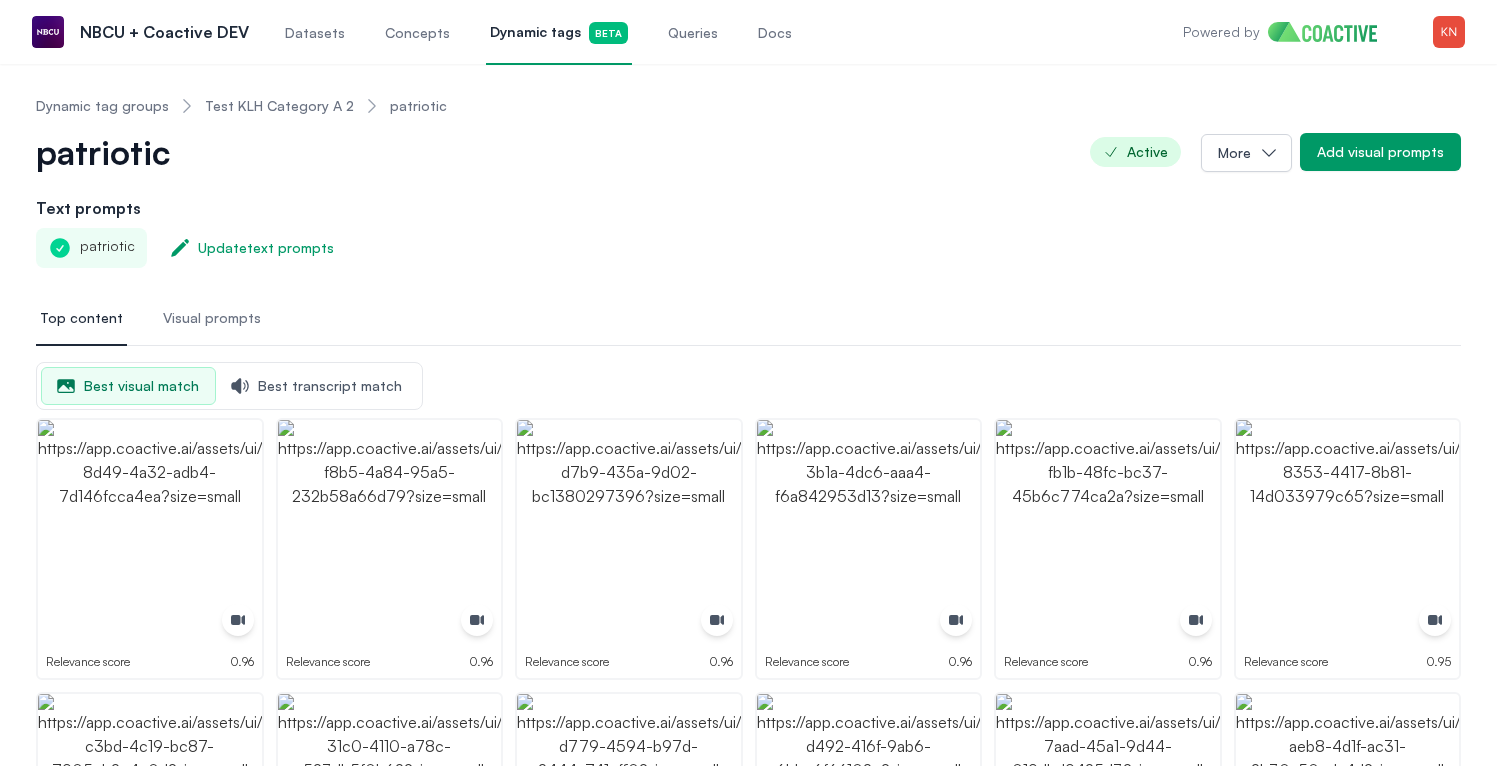 scroll, scrollTop: 0, scrollLeft: 0, axis: both 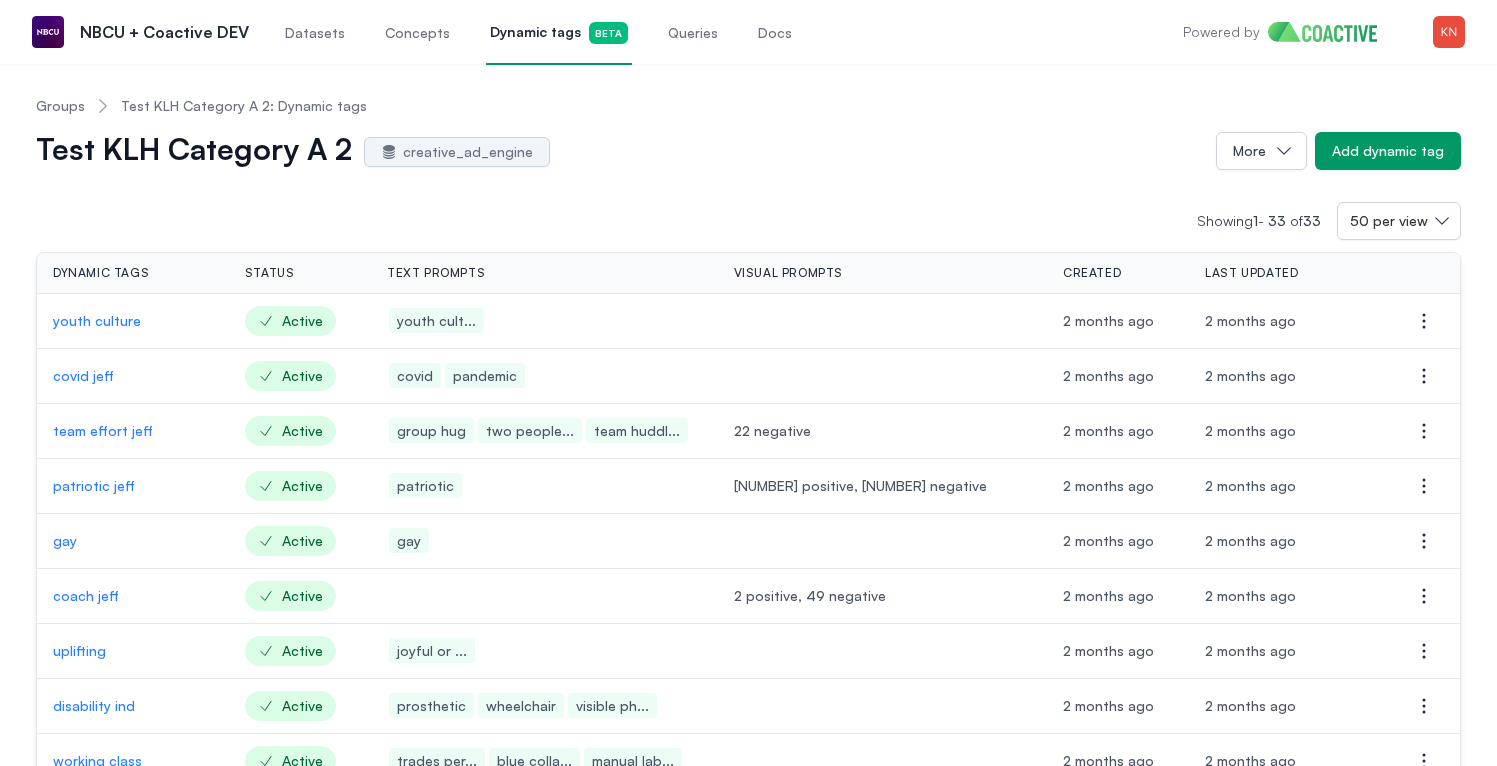 click on "Groups" at bounding box center [60, 106] 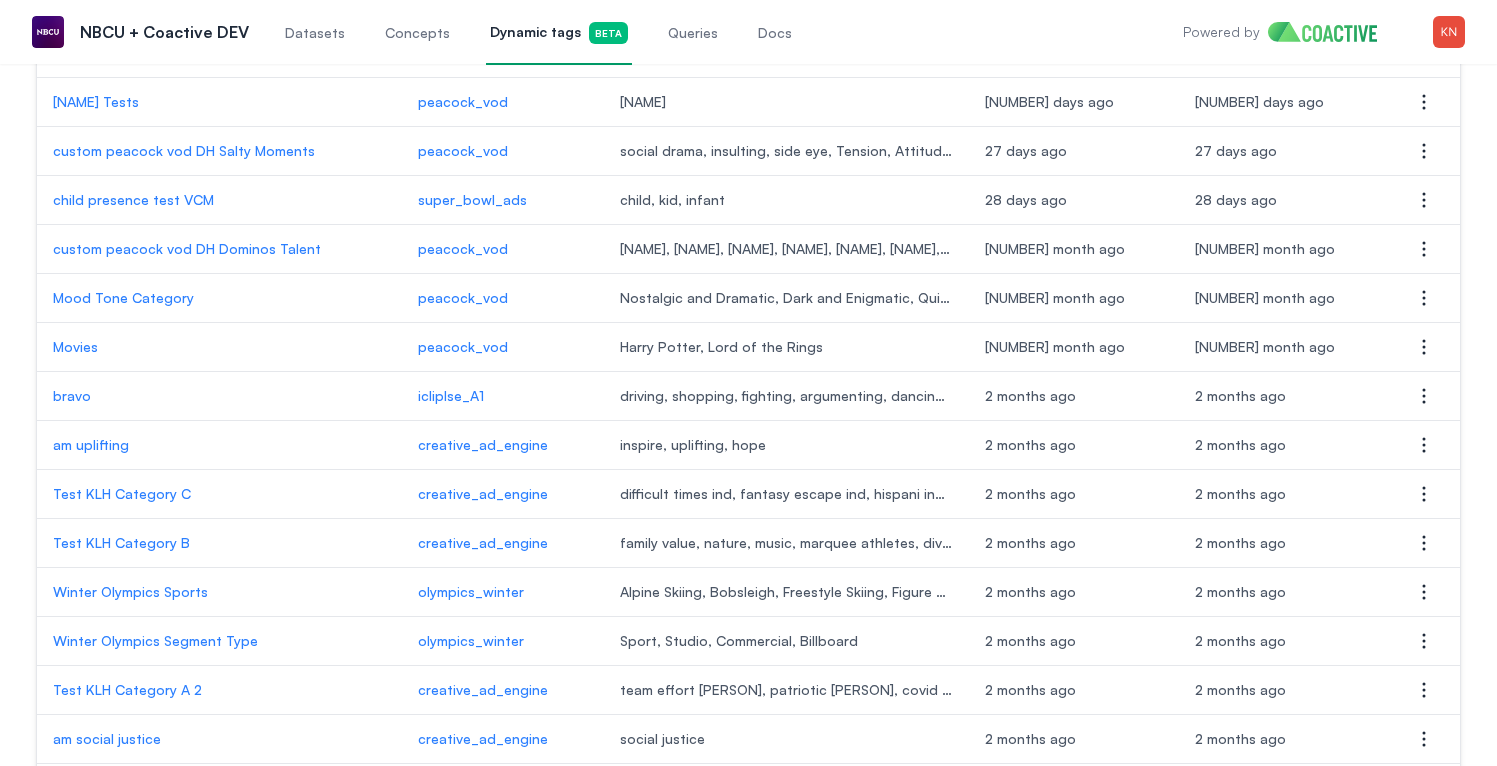 scroll, scrollTop: 1750, scrollLeft: 0, axis: vertical 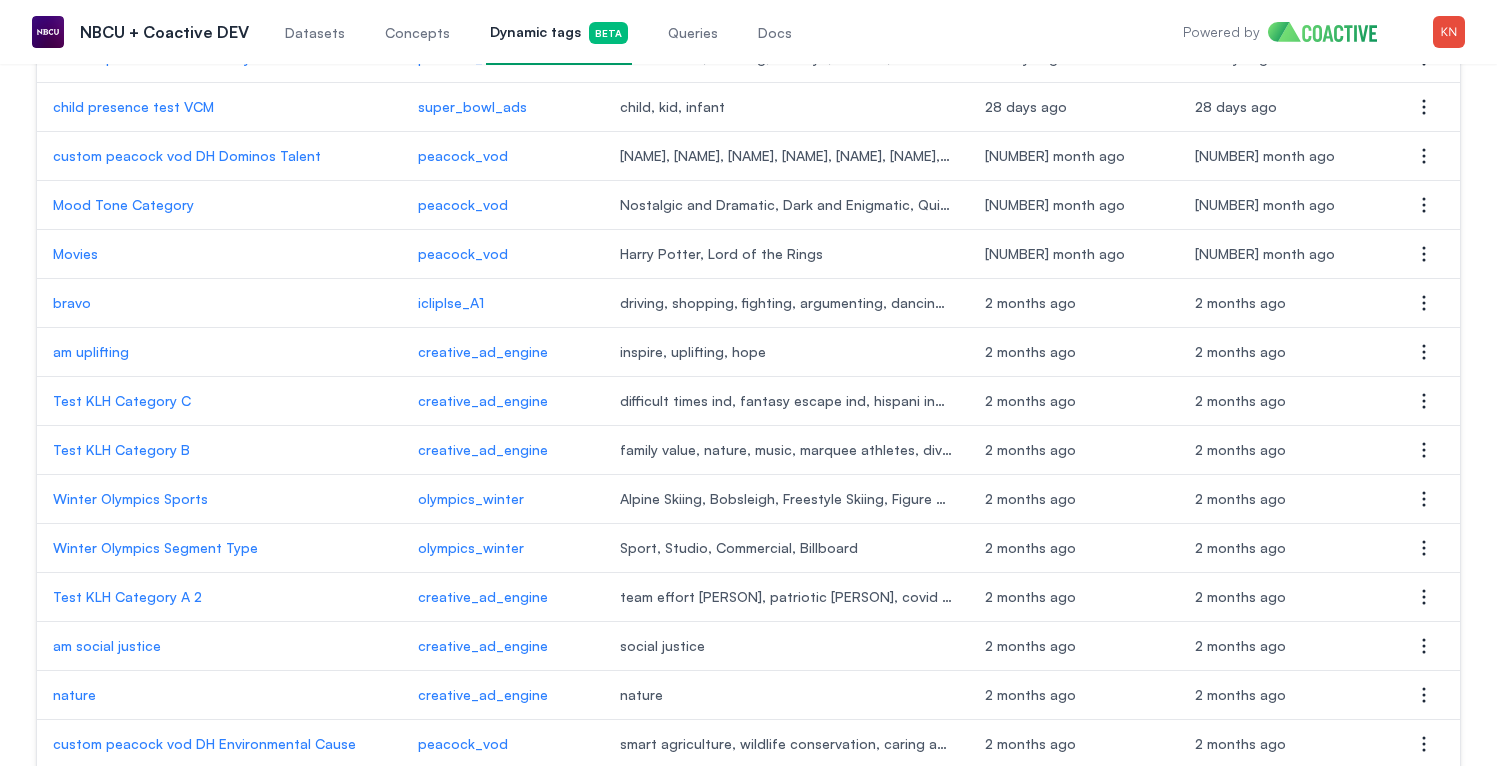 click on "Test KLH Category B" at bounding box center (219, 450) 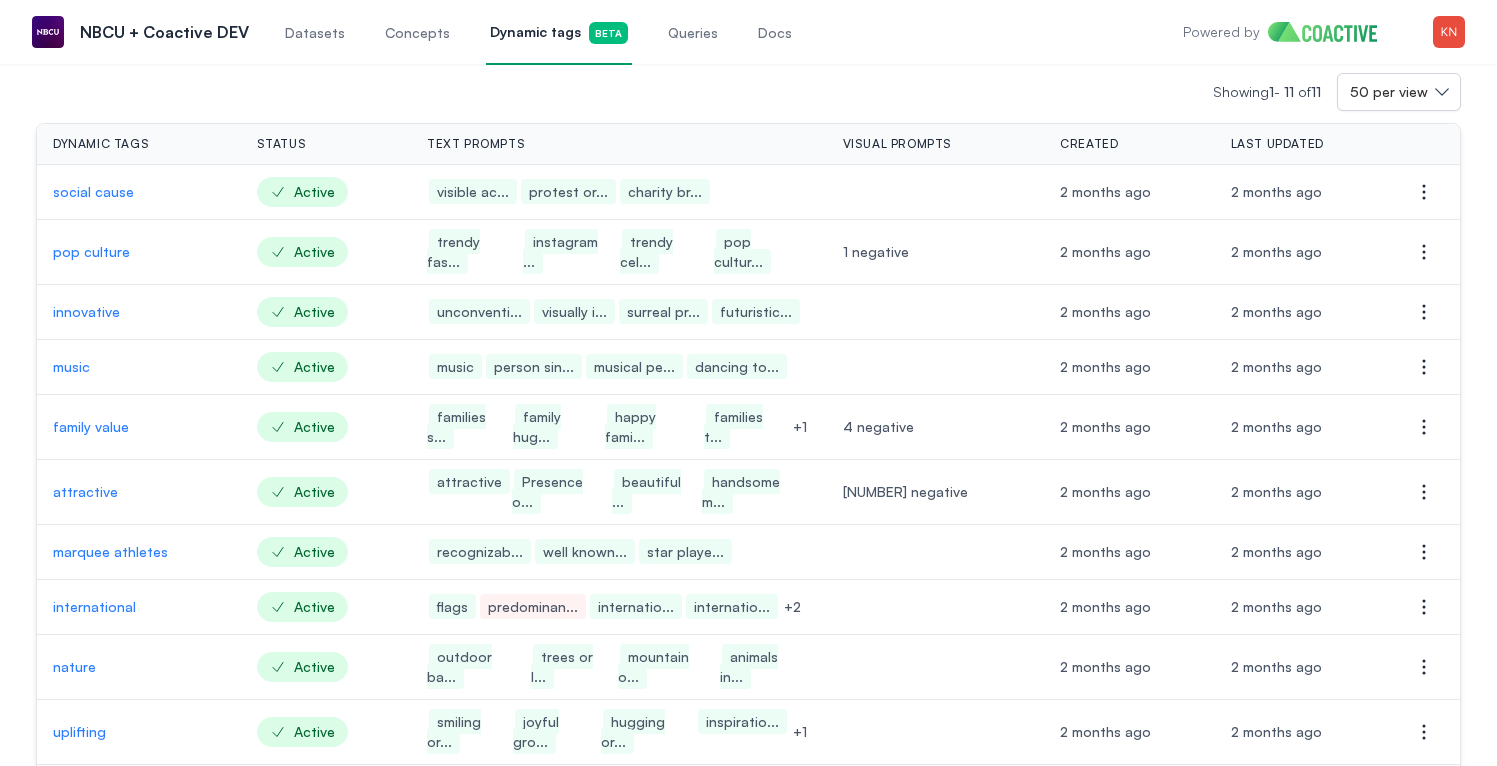 scroll, scrollTop: 0, scrollLeft: 0, axis: both 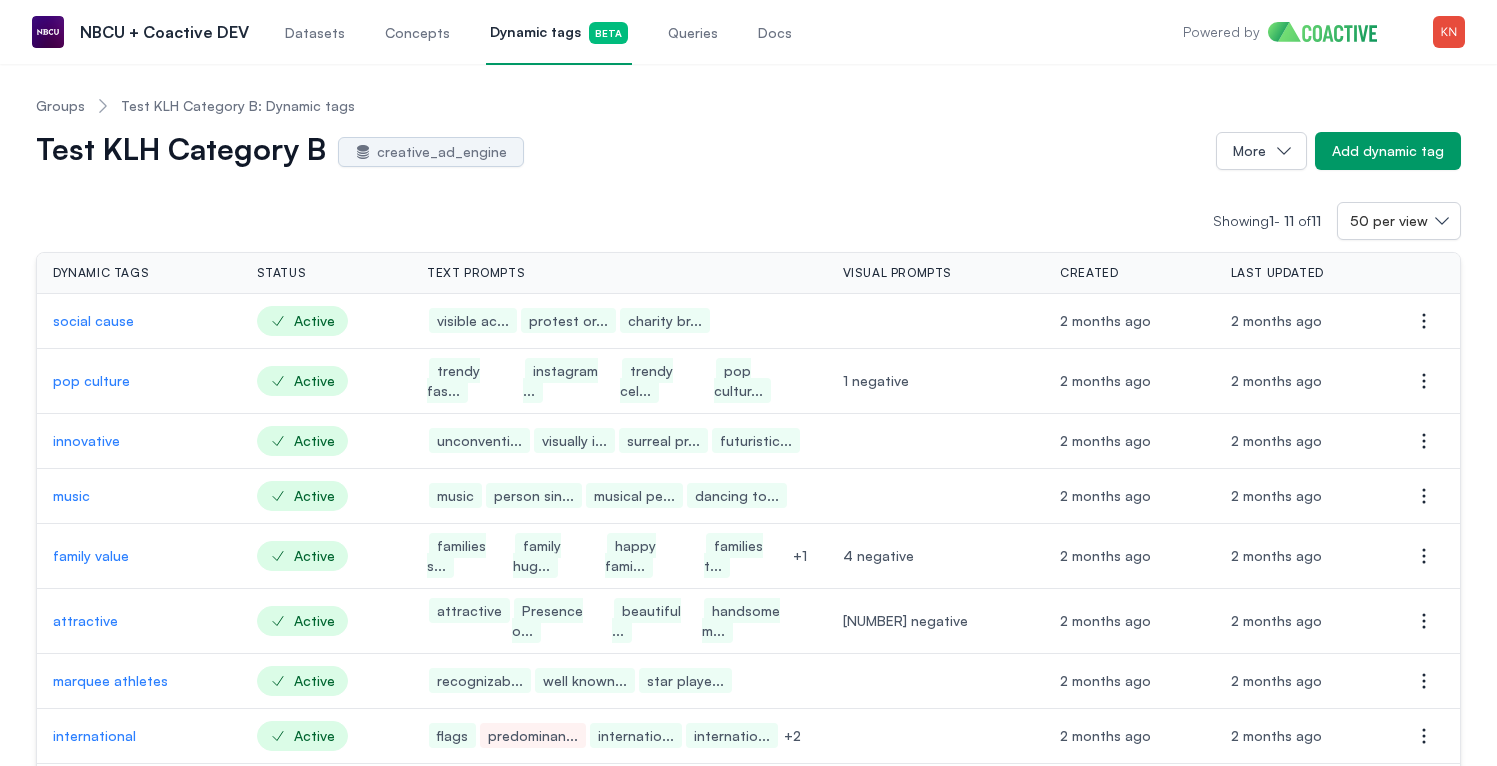 click on "Groups" at bounding box center [60, 106] 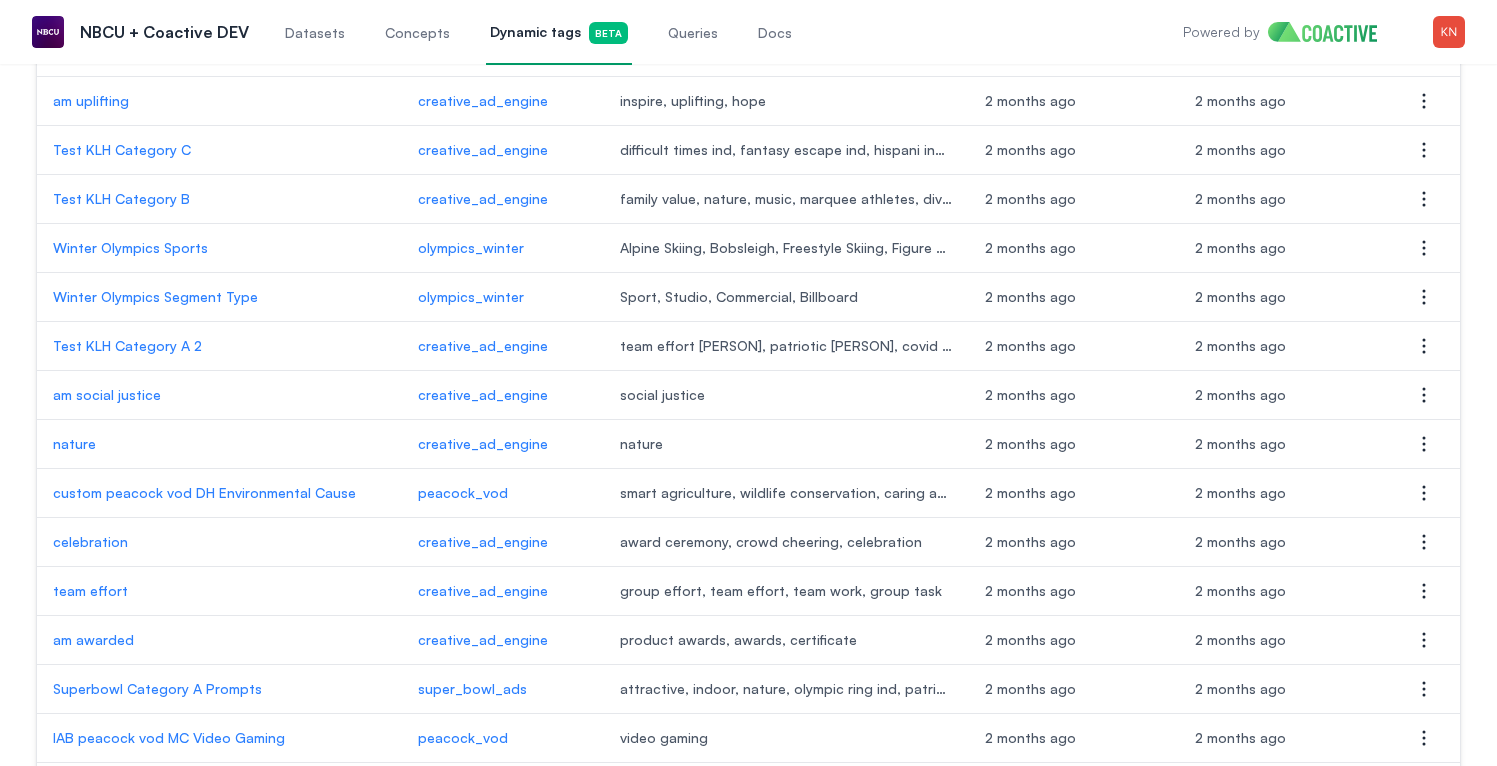 scroll, scrollTop: 2002, scrollLeft: 0, axis: vertical 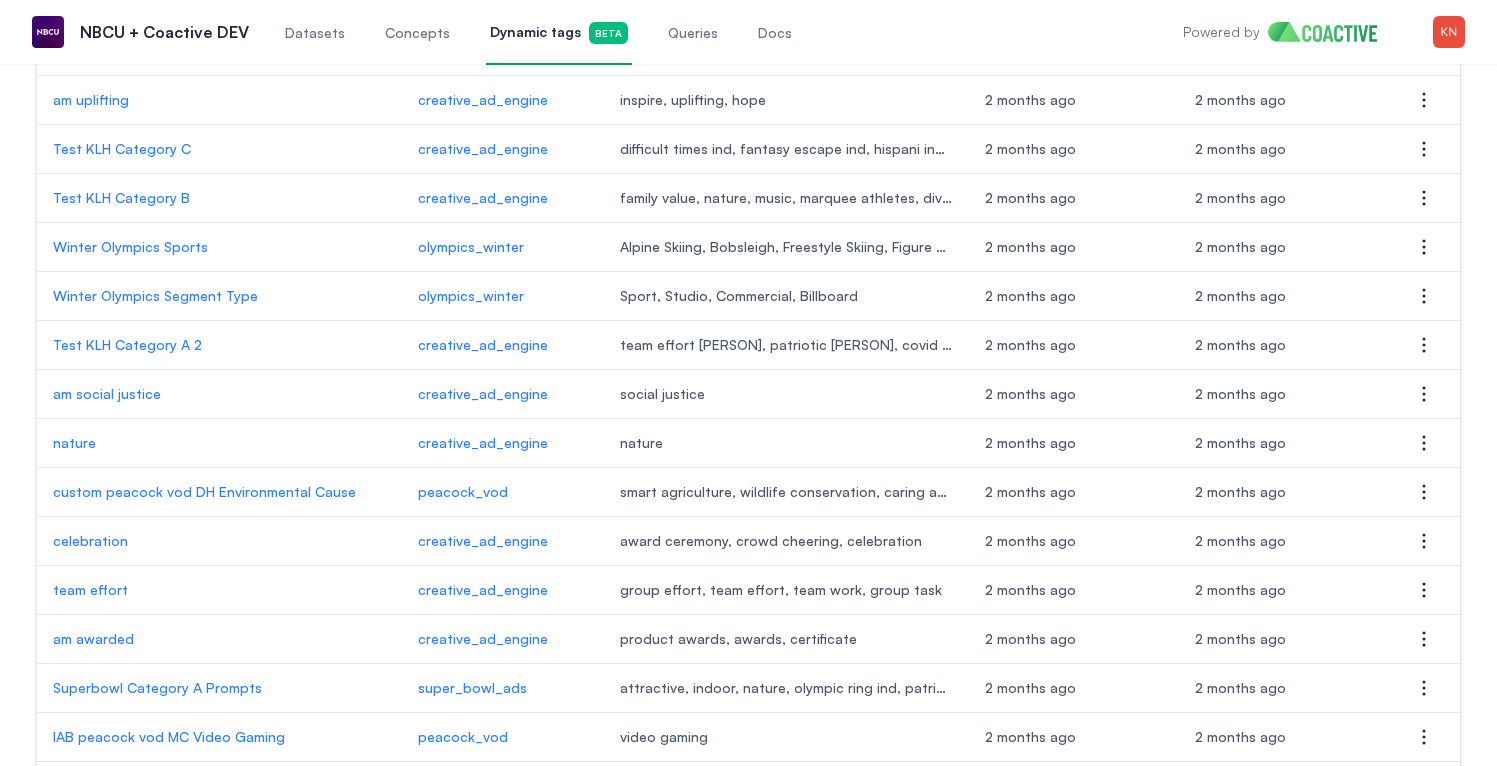 click on "Test KLH Category C" at bounding box center (219, 149) 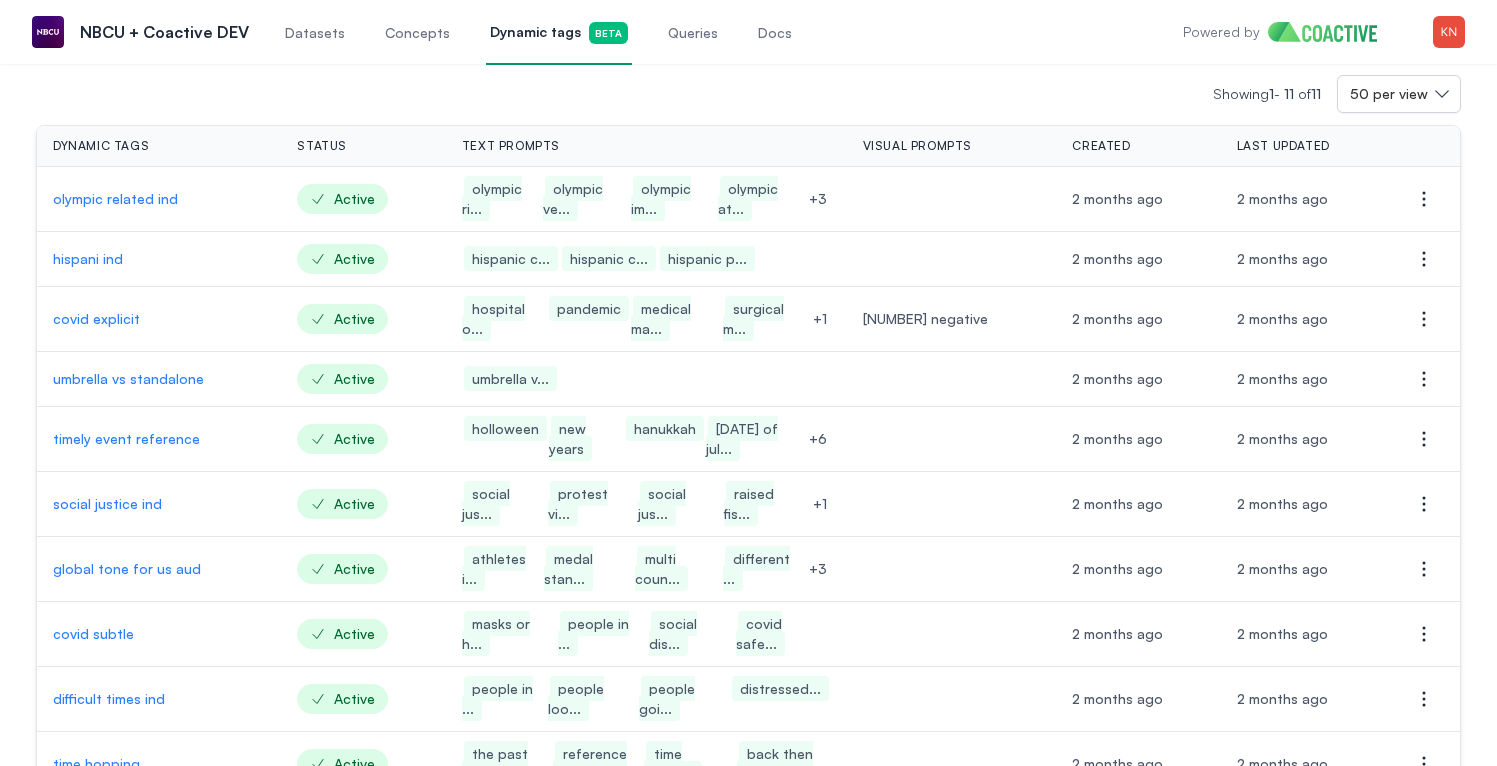 scroll, scrollTop: 0, scrollLeft: 0, axis: both 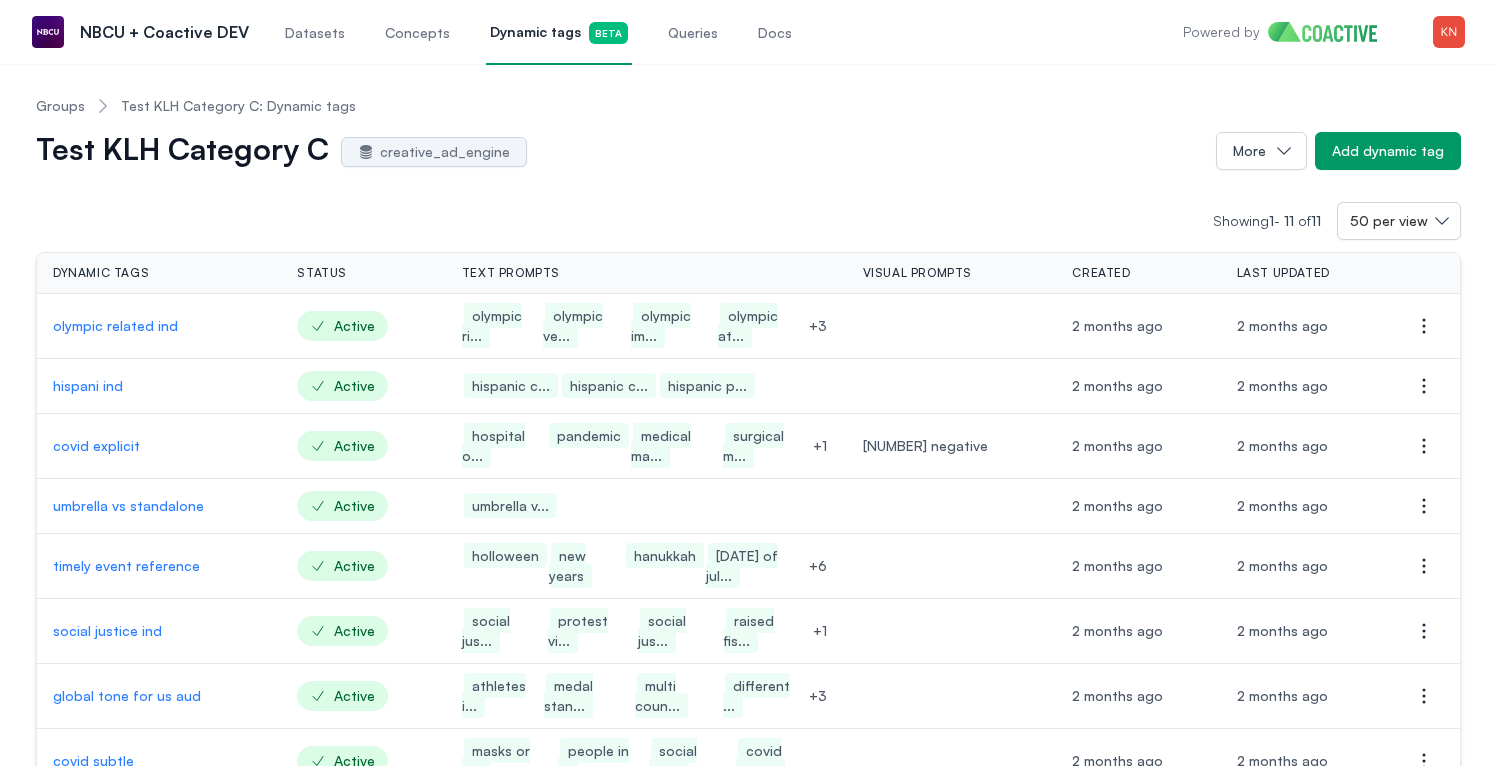 click on "Groups" at bounding box center [60, 106] 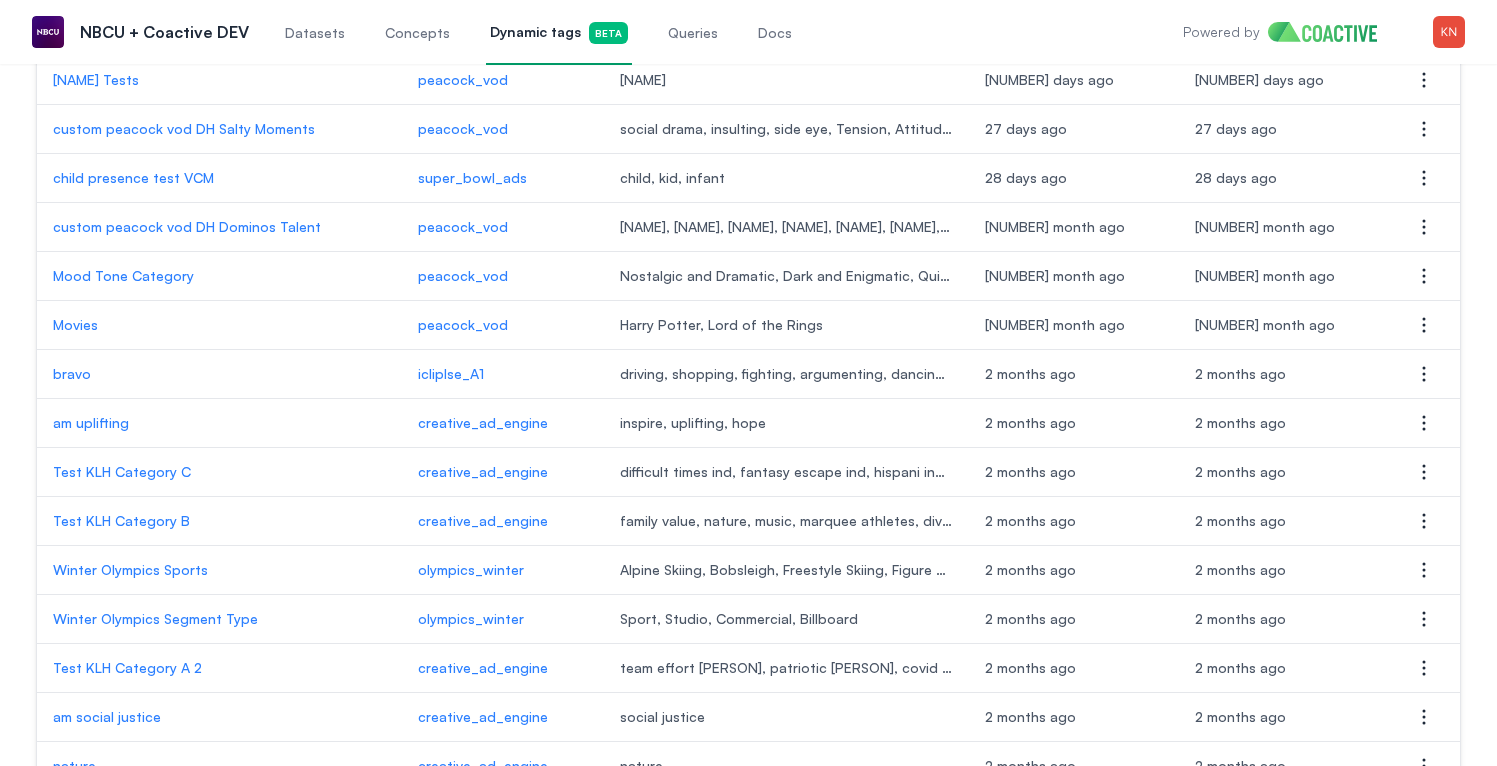 scroll, scrollTop: 1852, scrollLeft: 0, axis: vertical 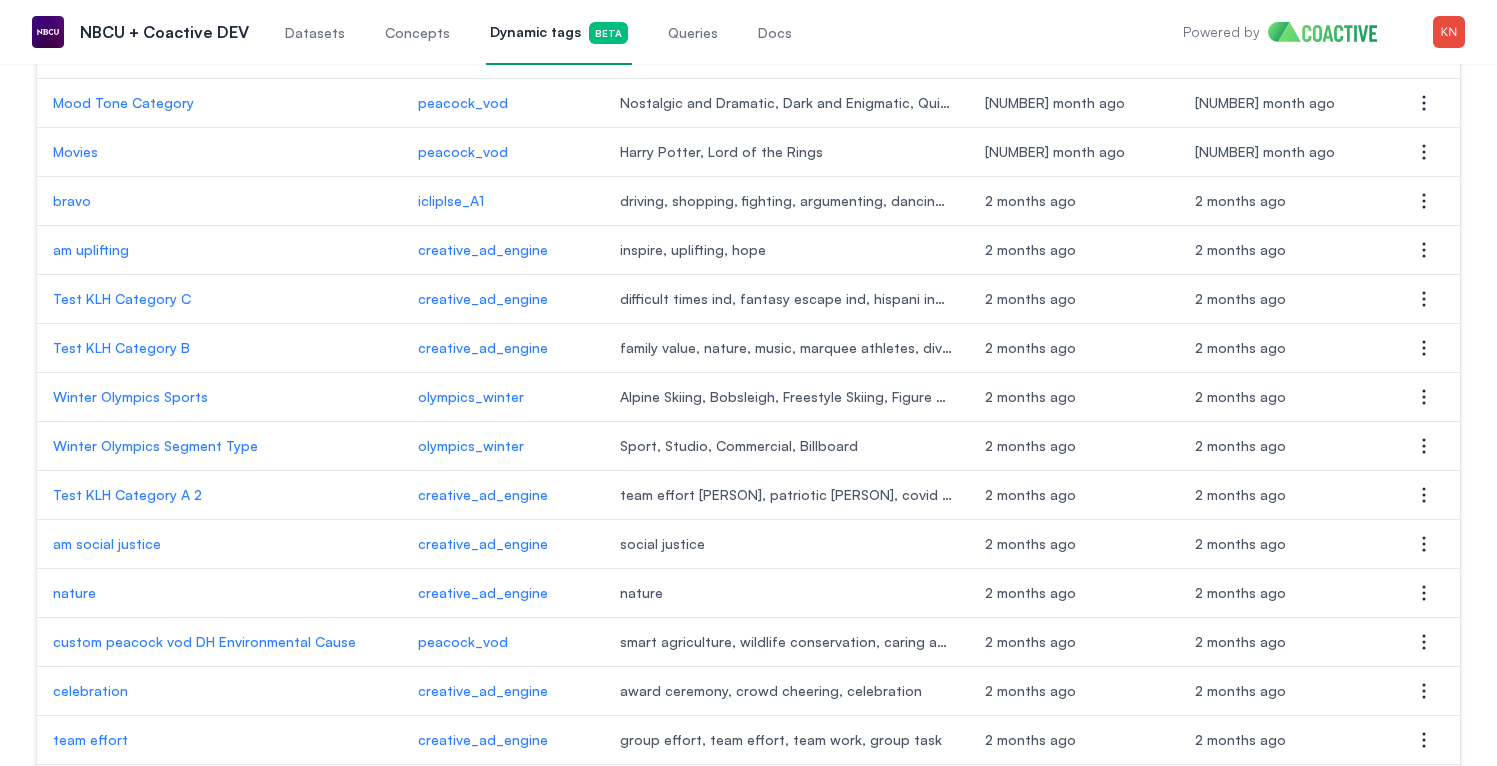 click on "Test KLH Category A 2" at bounding box center [219, 495] 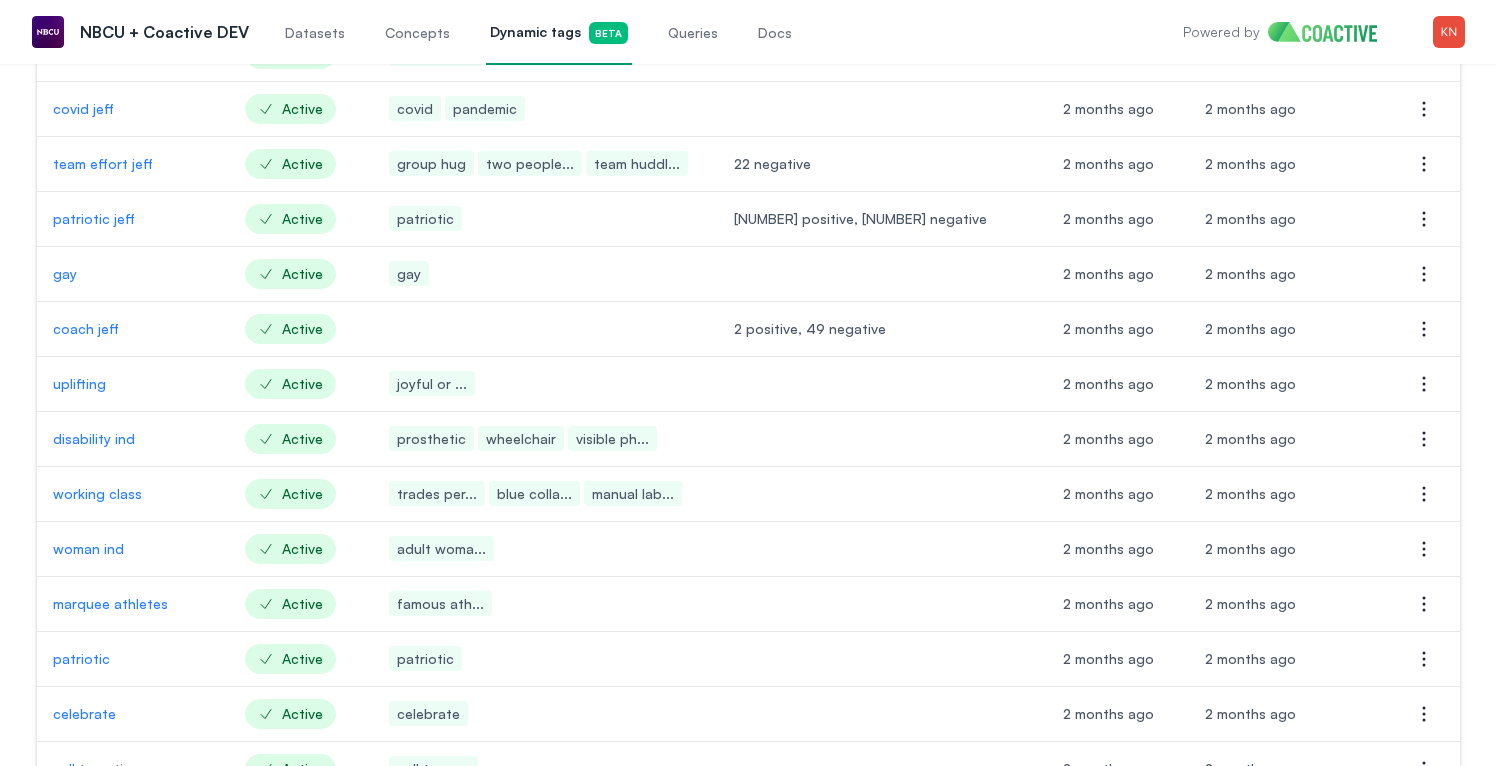 scroll, scrollTop: 0, scrollLeft: 0, axis: both 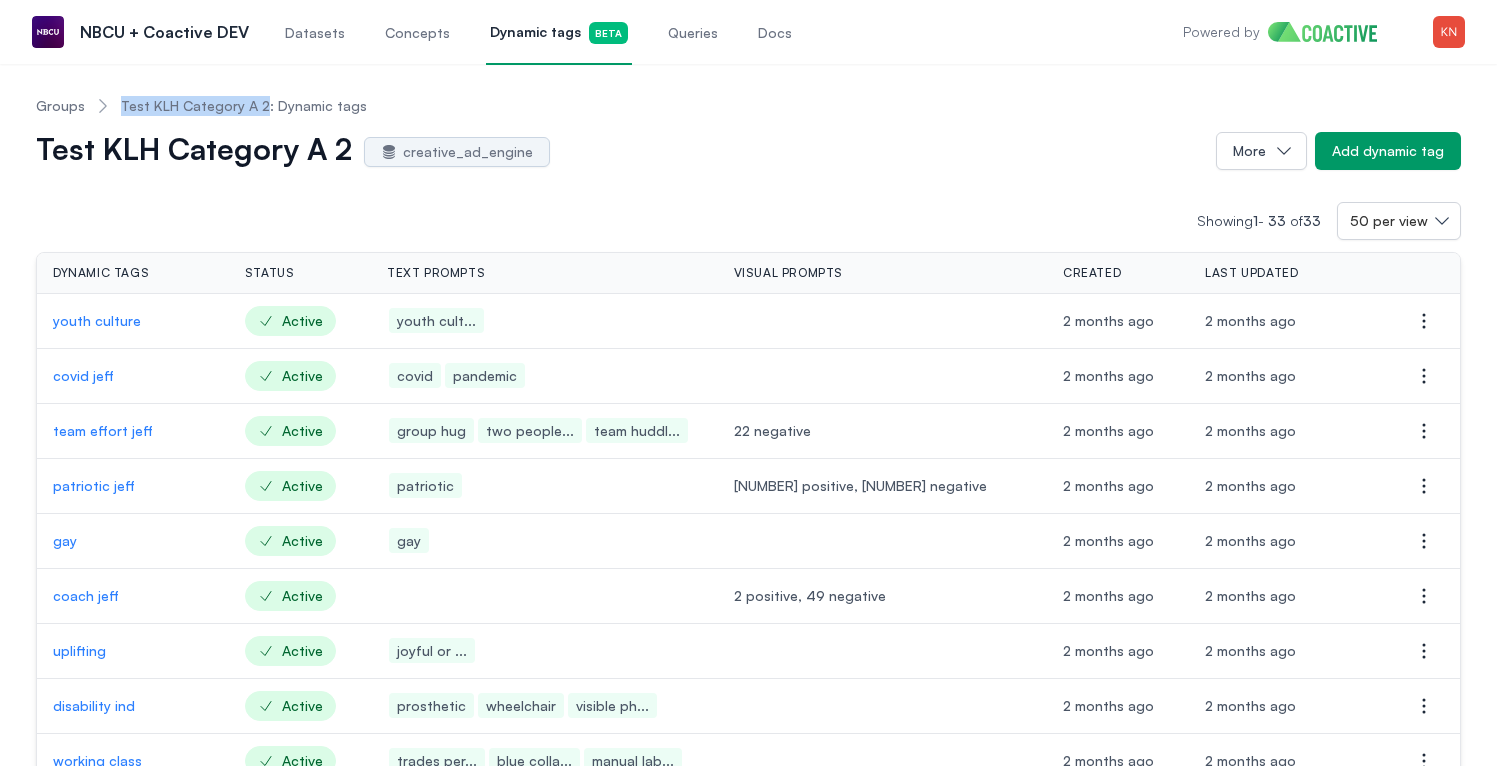 drag, startPoint x: 108, startPoint y: 96, endPoint x: 257, endPoint y: 110, distance: 149.65627 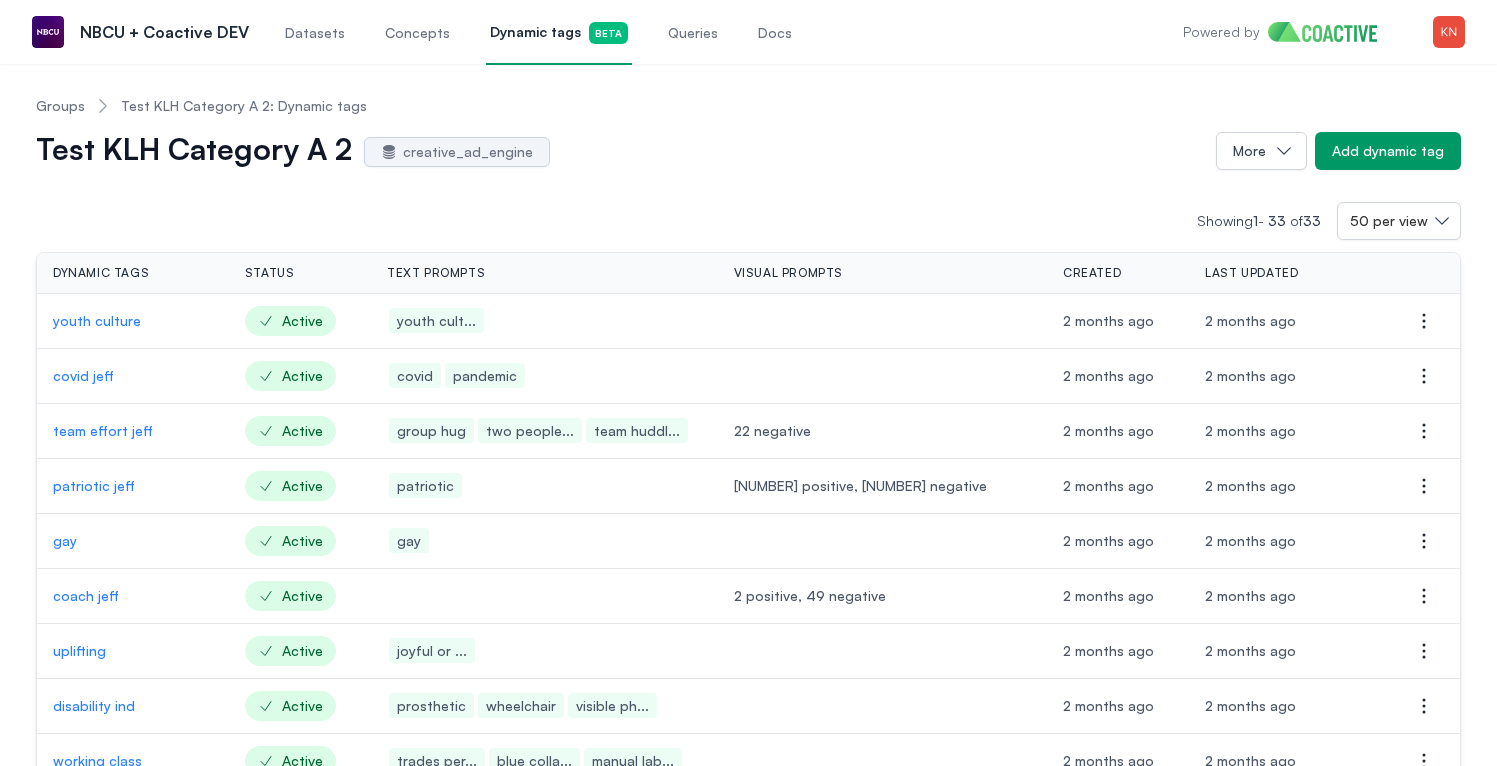 click on "Powered by Open user menu" at bounding box center (1324, 32) 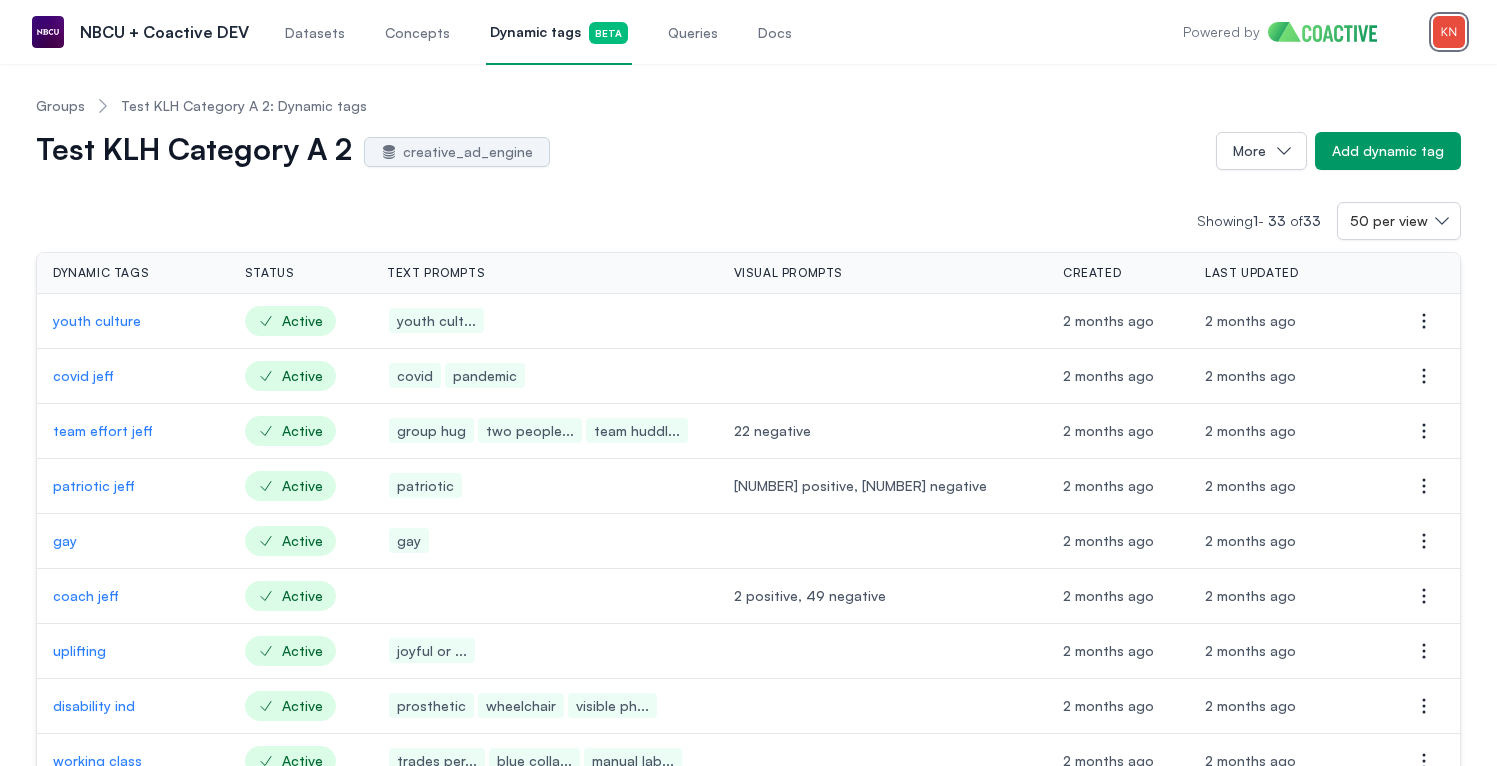 click at bounding box center [1449, 32] 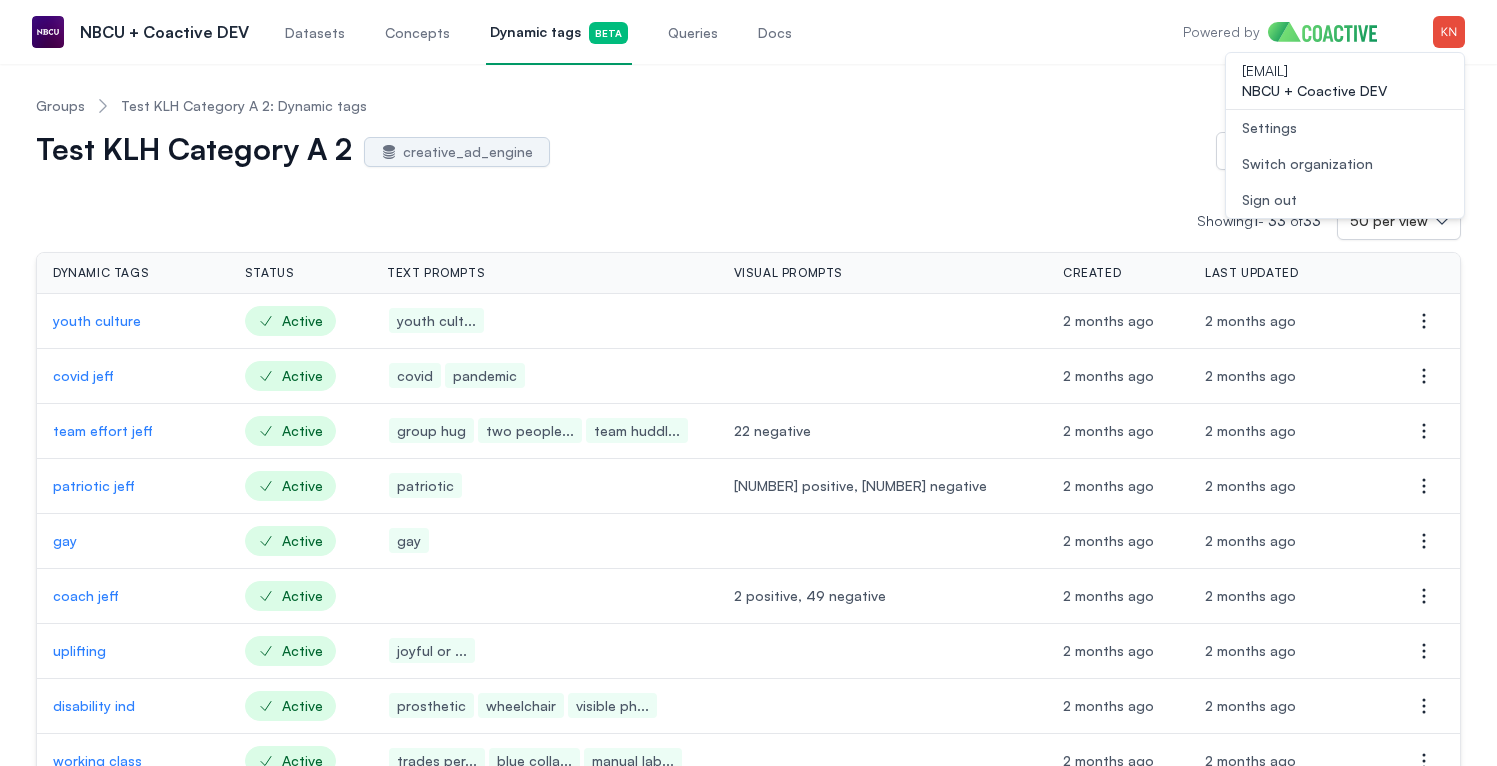 click on "Open user menu Switch organization" at bounding box center [1345, 164] 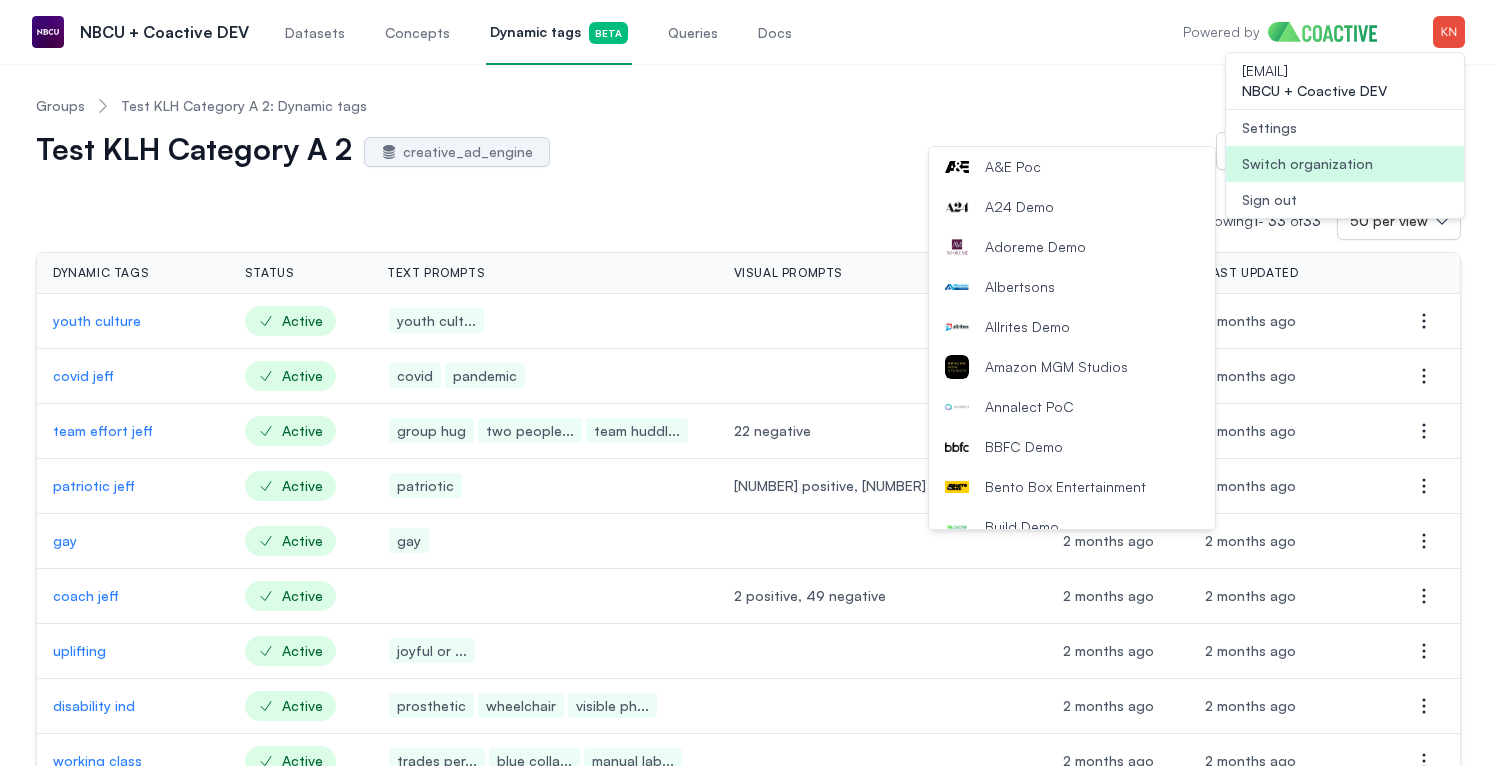 click on "A&E Poc" at bounding box center [1072, 167] 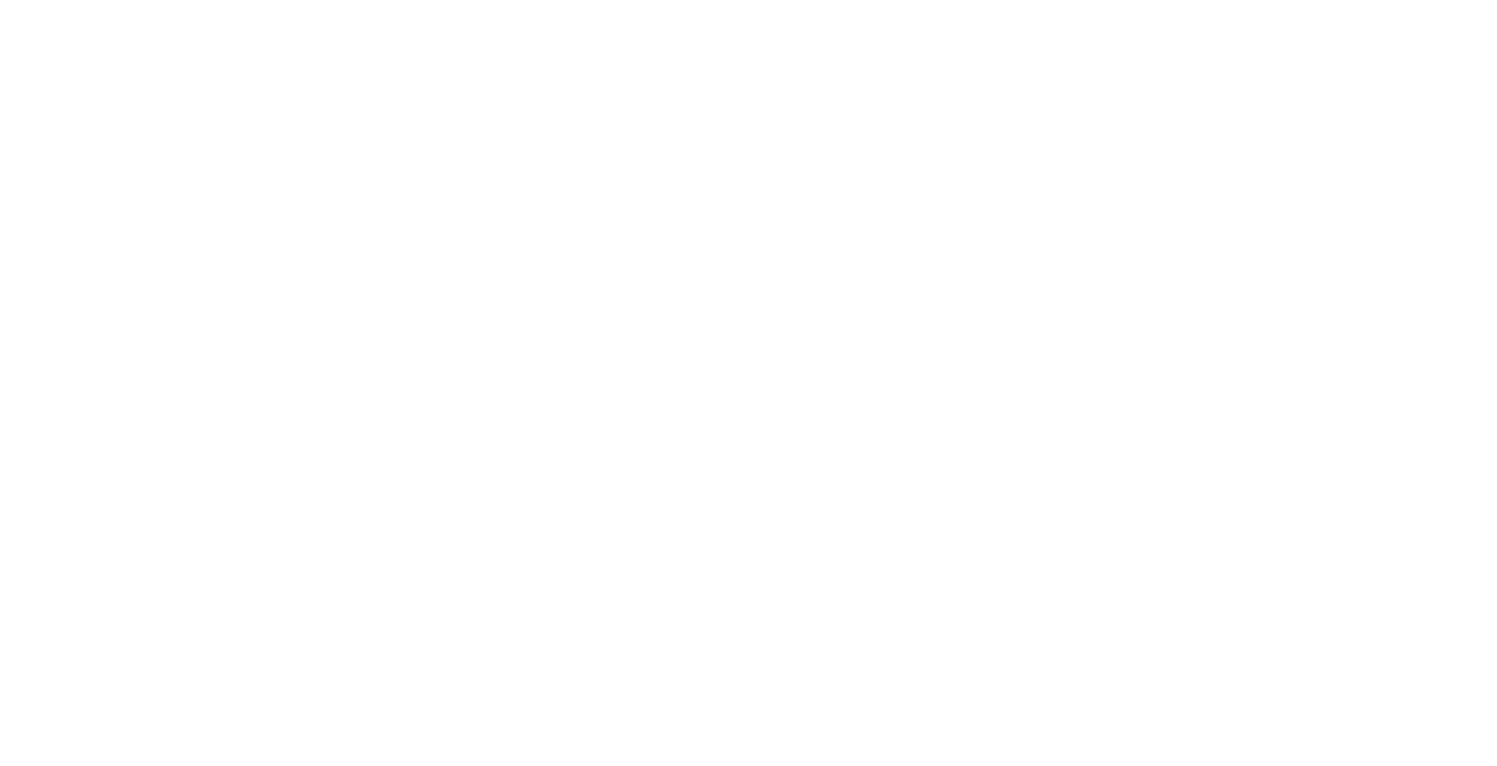 scroll, scrollTop: 0, scrollLeft: 0, axis: both 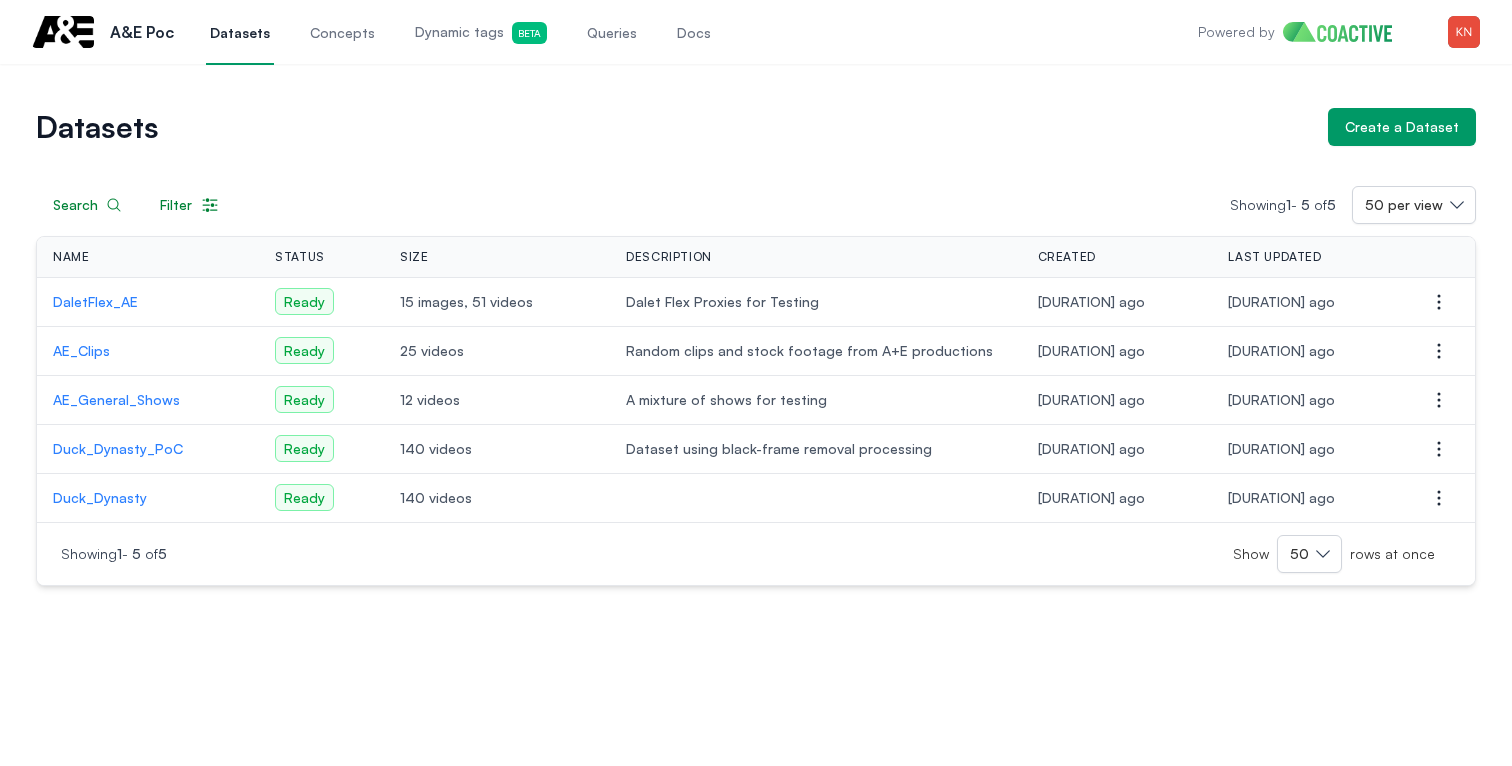 click on "DaletFlex_AE" at bounding box center (148, 302) 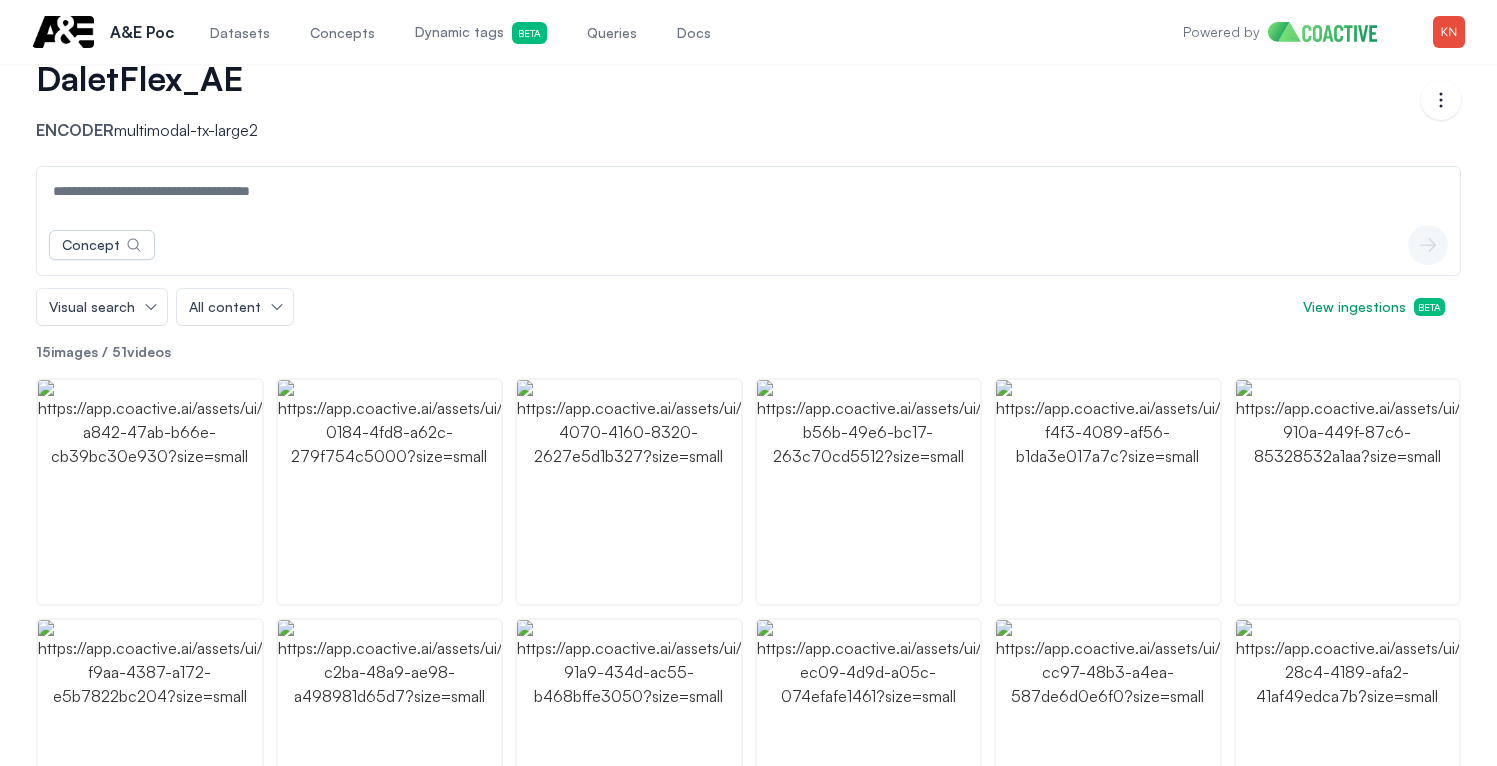 scroll, scrollTop: 0, scrollLeft: 0, axis: both 